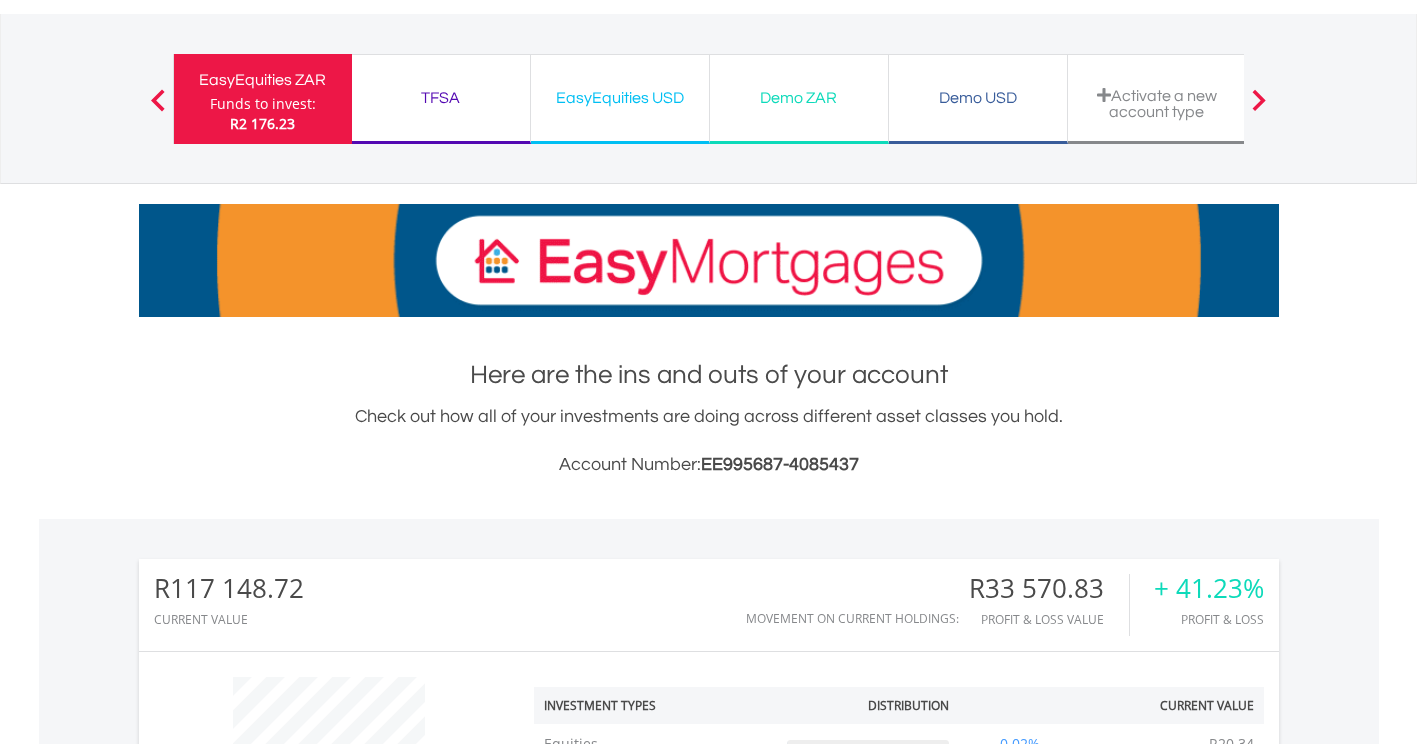 scroll, scrollTop: 200, scrollLeft: 0, axis: vertical 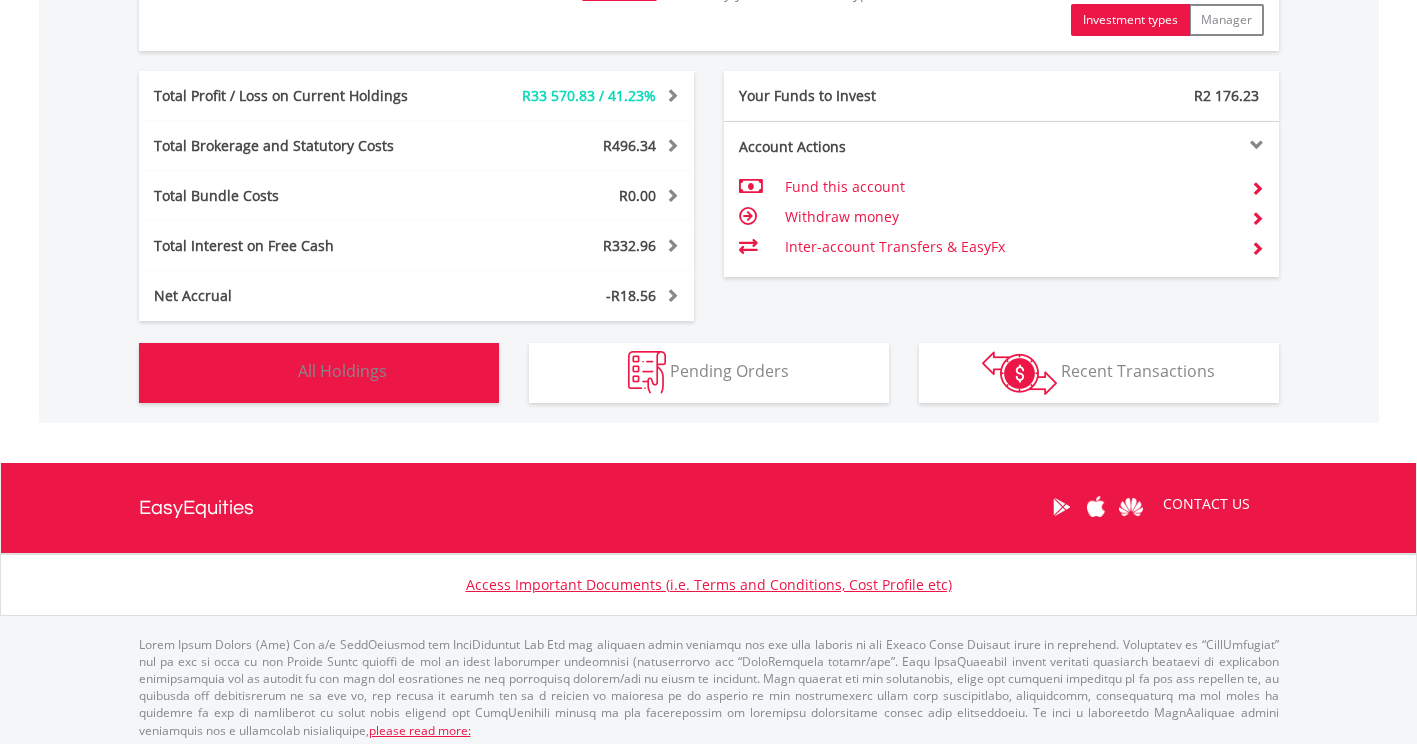 click on "All Holdings" at bounding box center [342, 371] 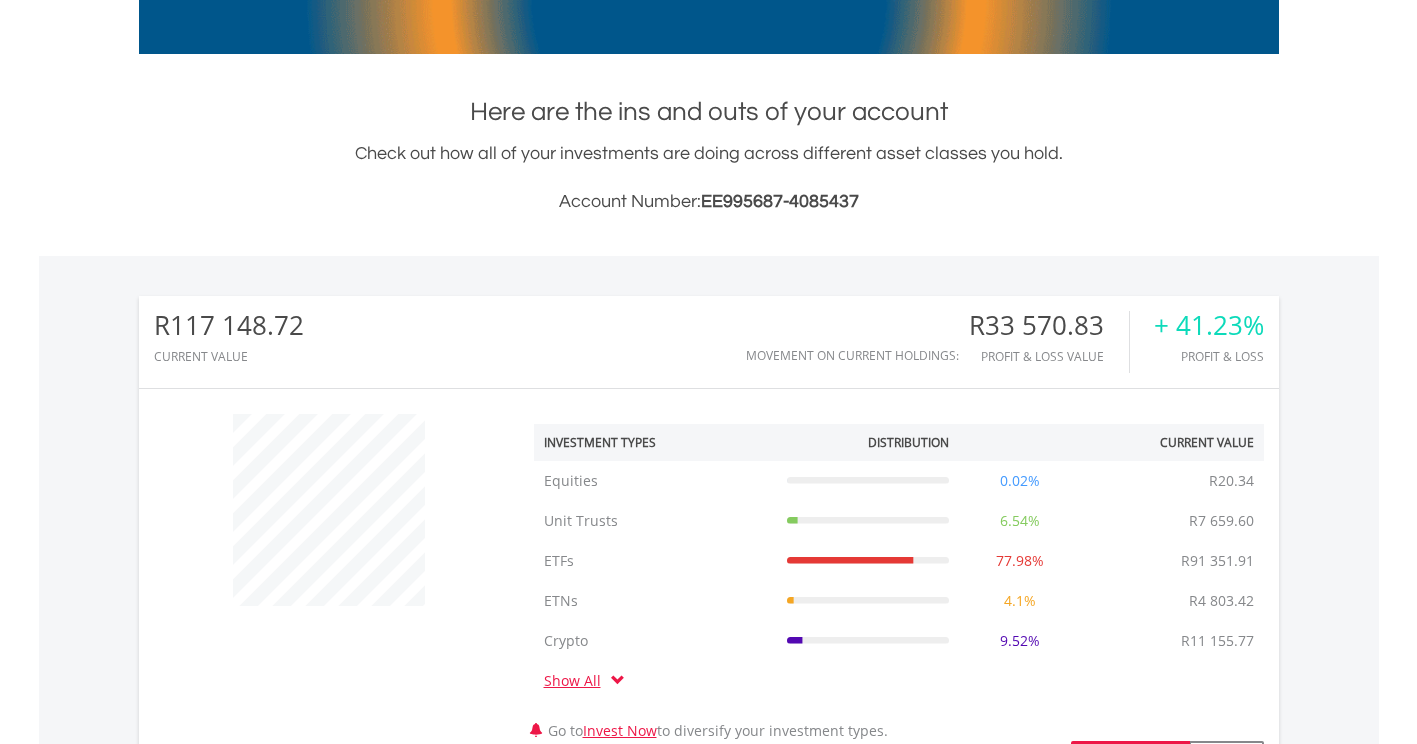 scroll, scrollTop: 0, scrollLeft: 0, axis: both 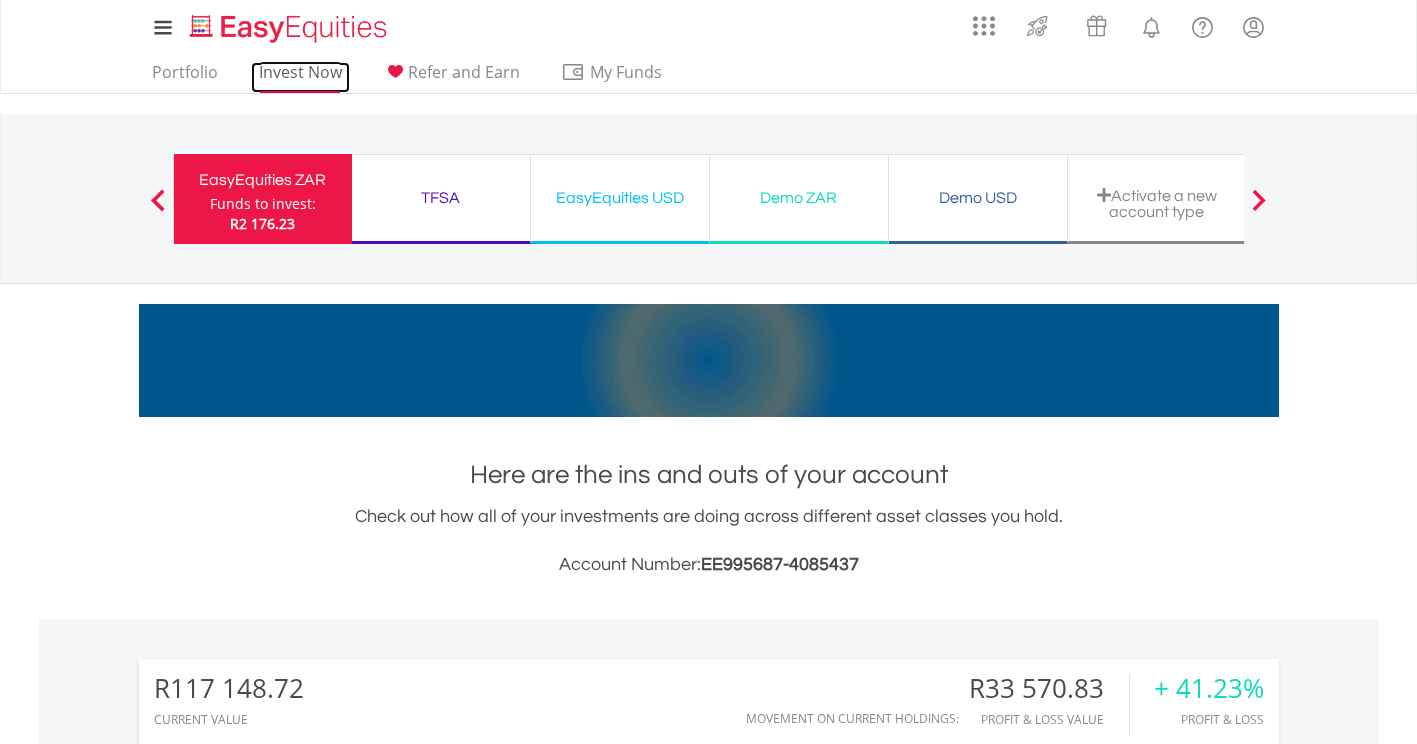 click on "Invest Now" at bounding box center (300, 77) 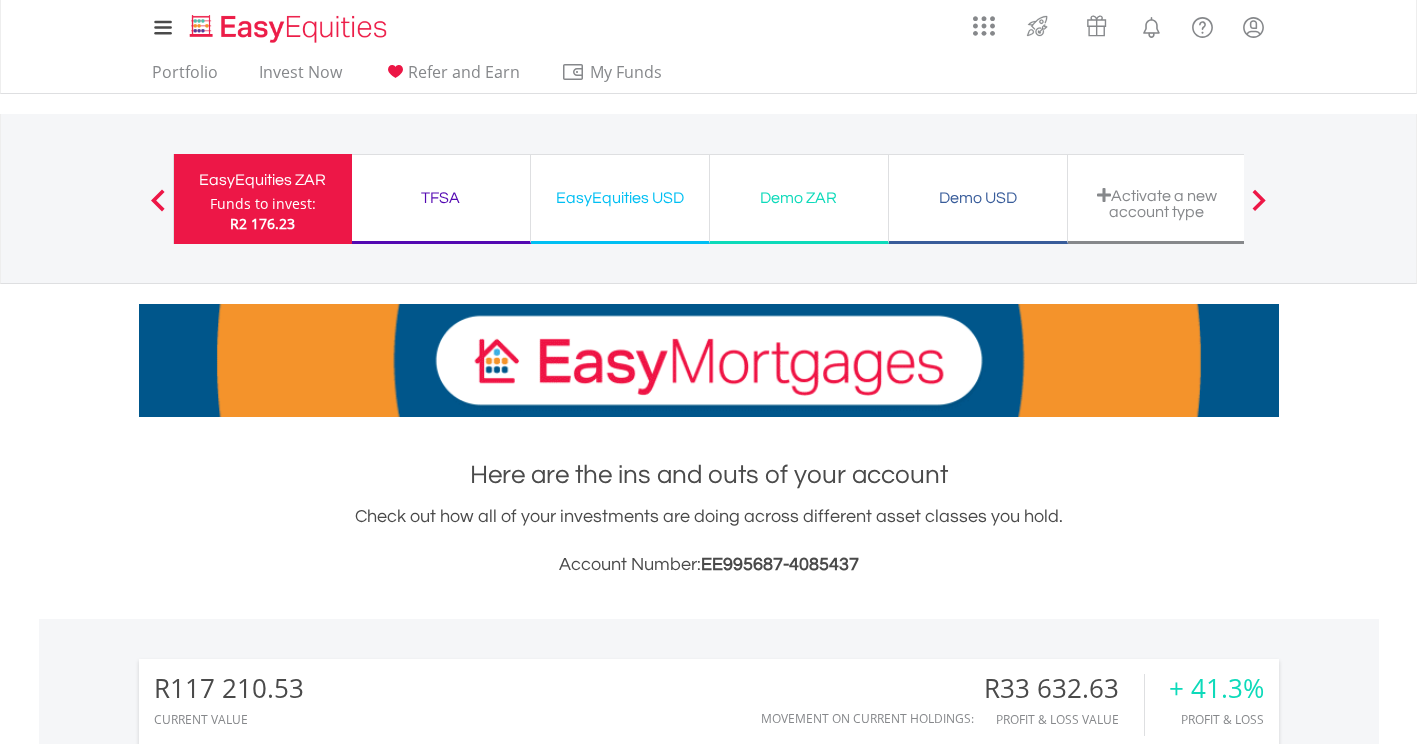 scroll, scrollTop: 200, scrollLeft: 0, axis: vertical 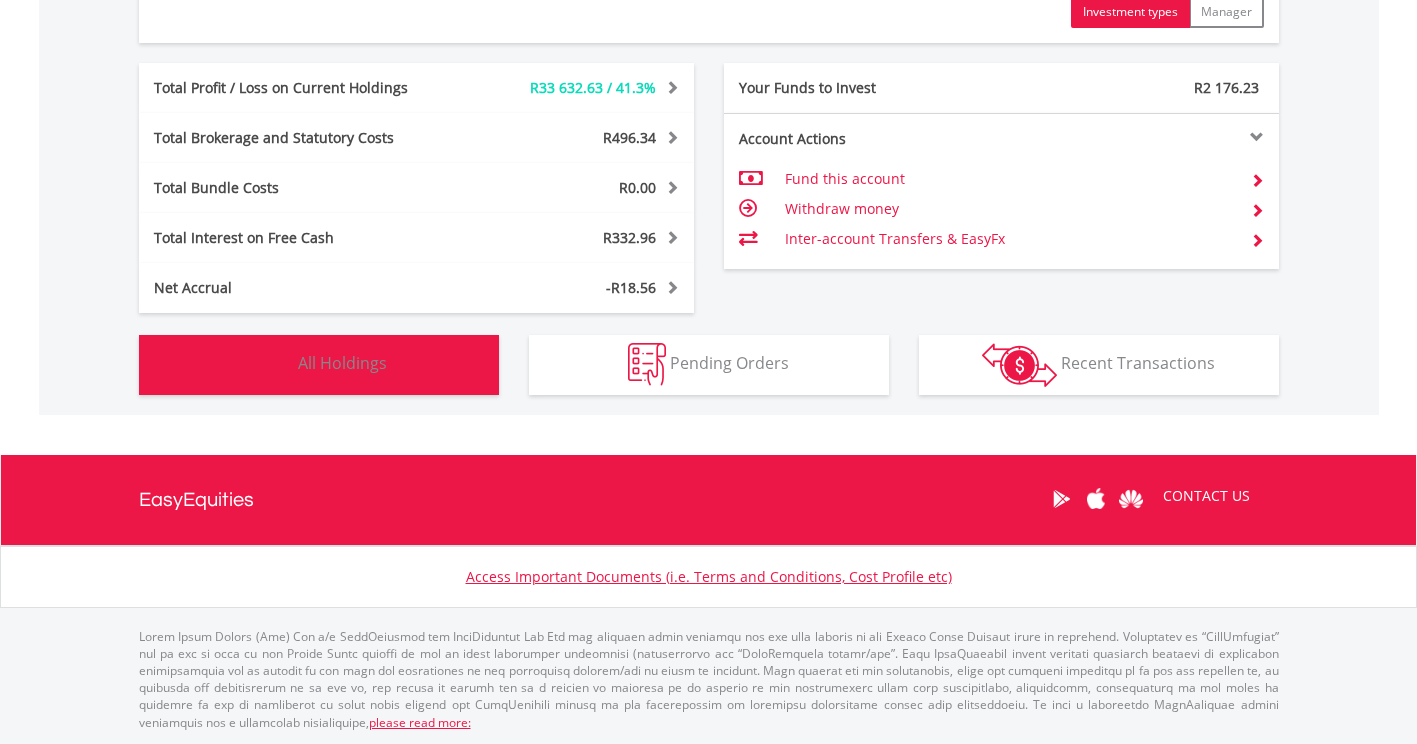 click on "All Holdings" at bounding box center (342, 363) 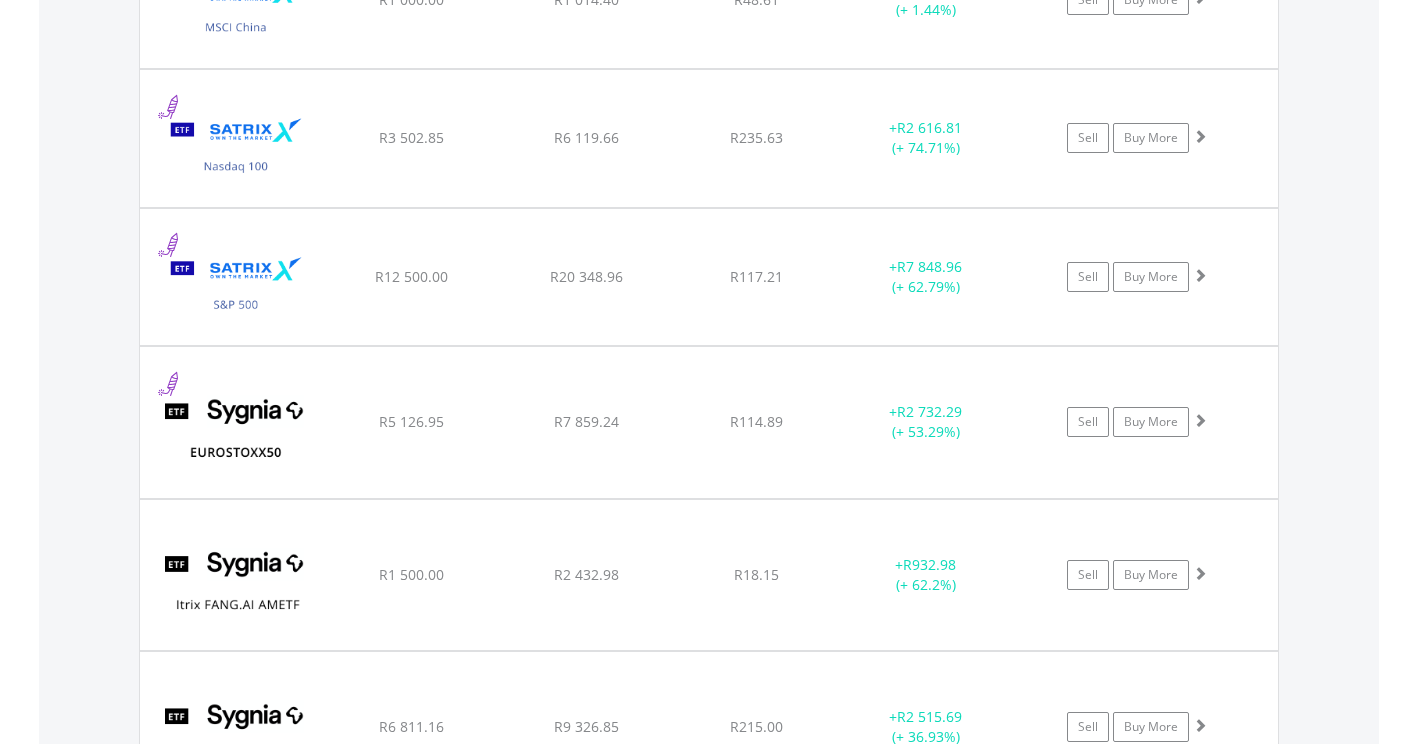scroll, scrollTop: 3163, scrollLeft: 0, axis: vertical 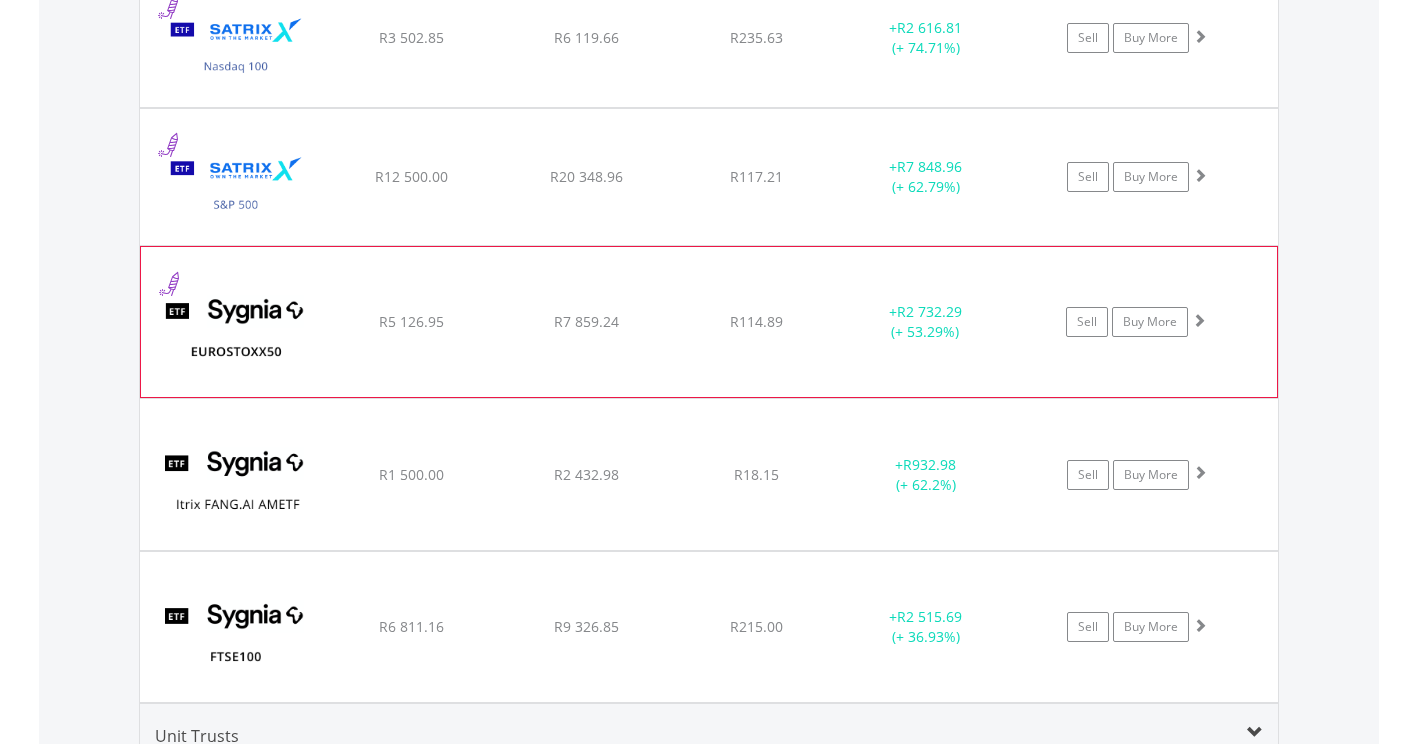 click on "R5 126.95" at bounding box center (411, -1433) 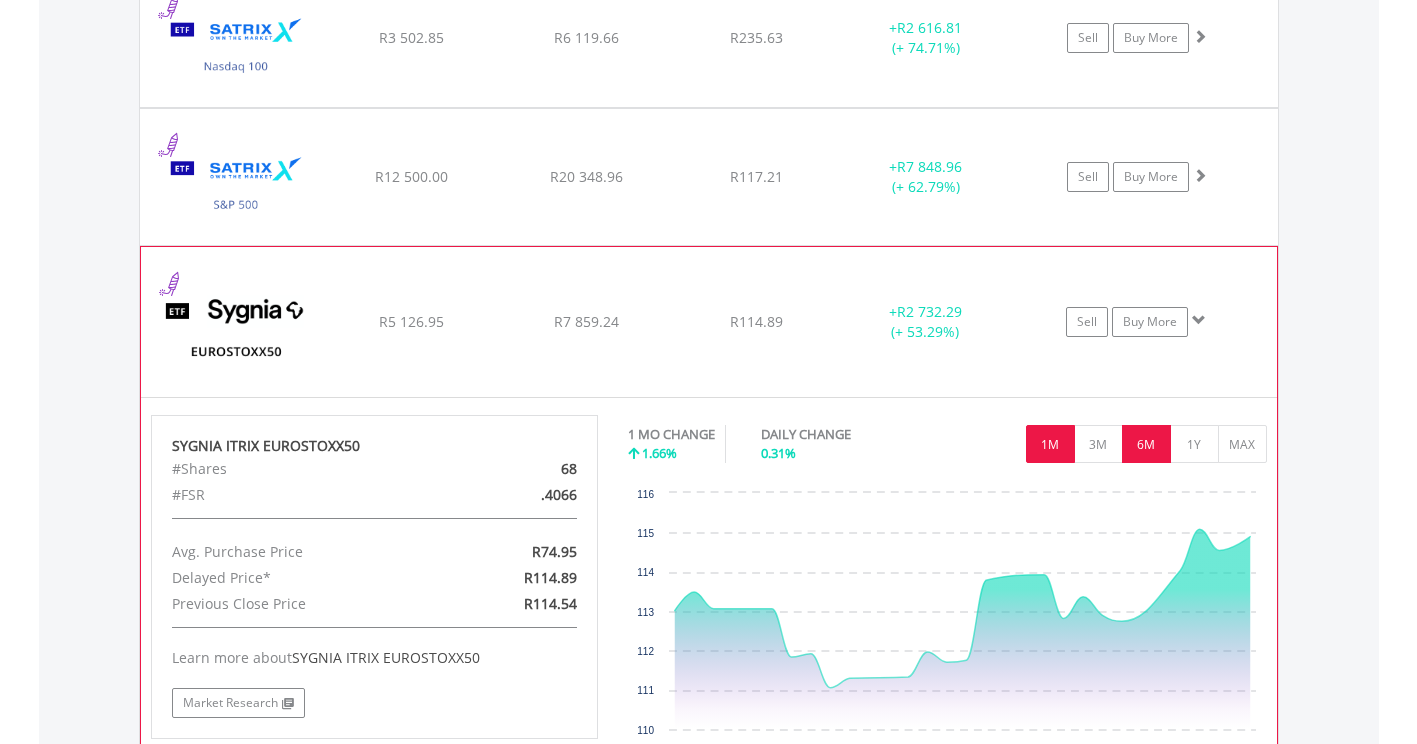 click on "6M" at bounding box center [1146, 444] 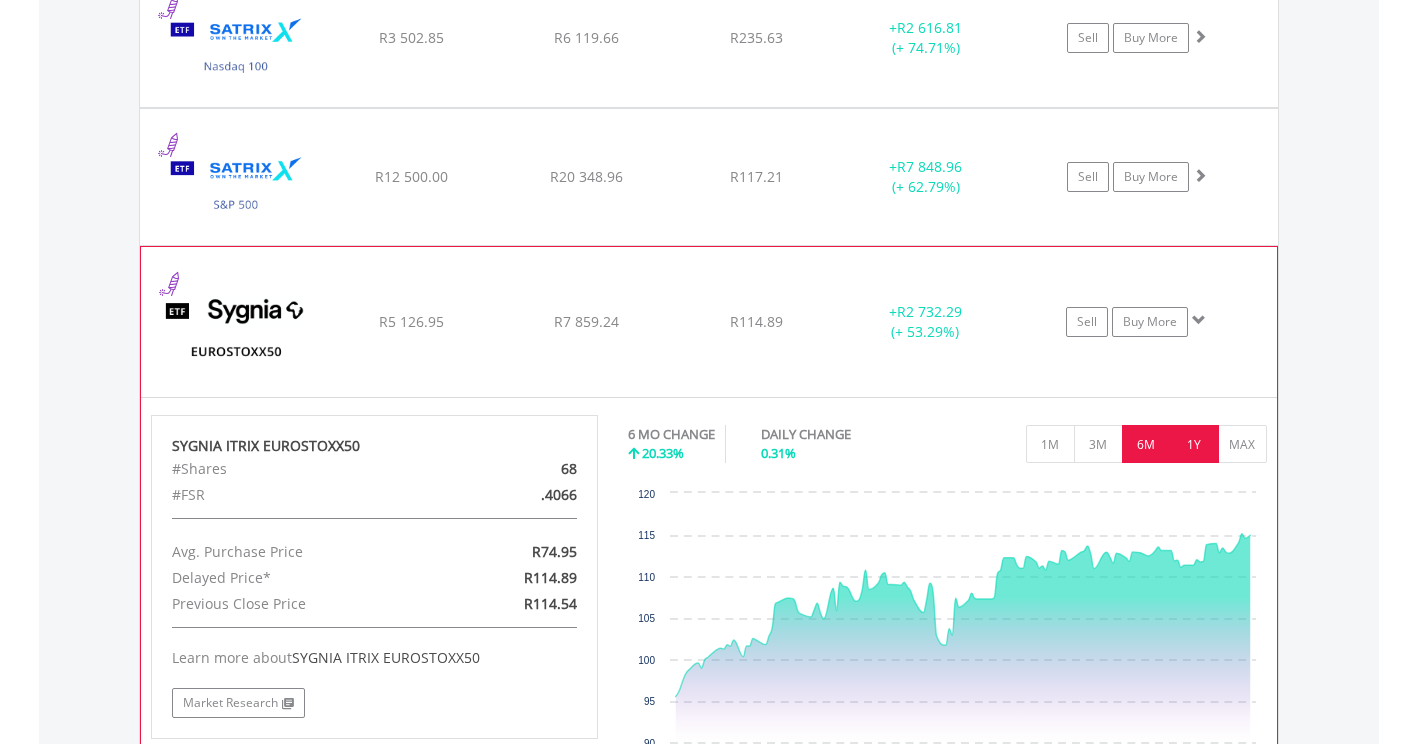 click on "1Y" at bounding box center (1194, 444) 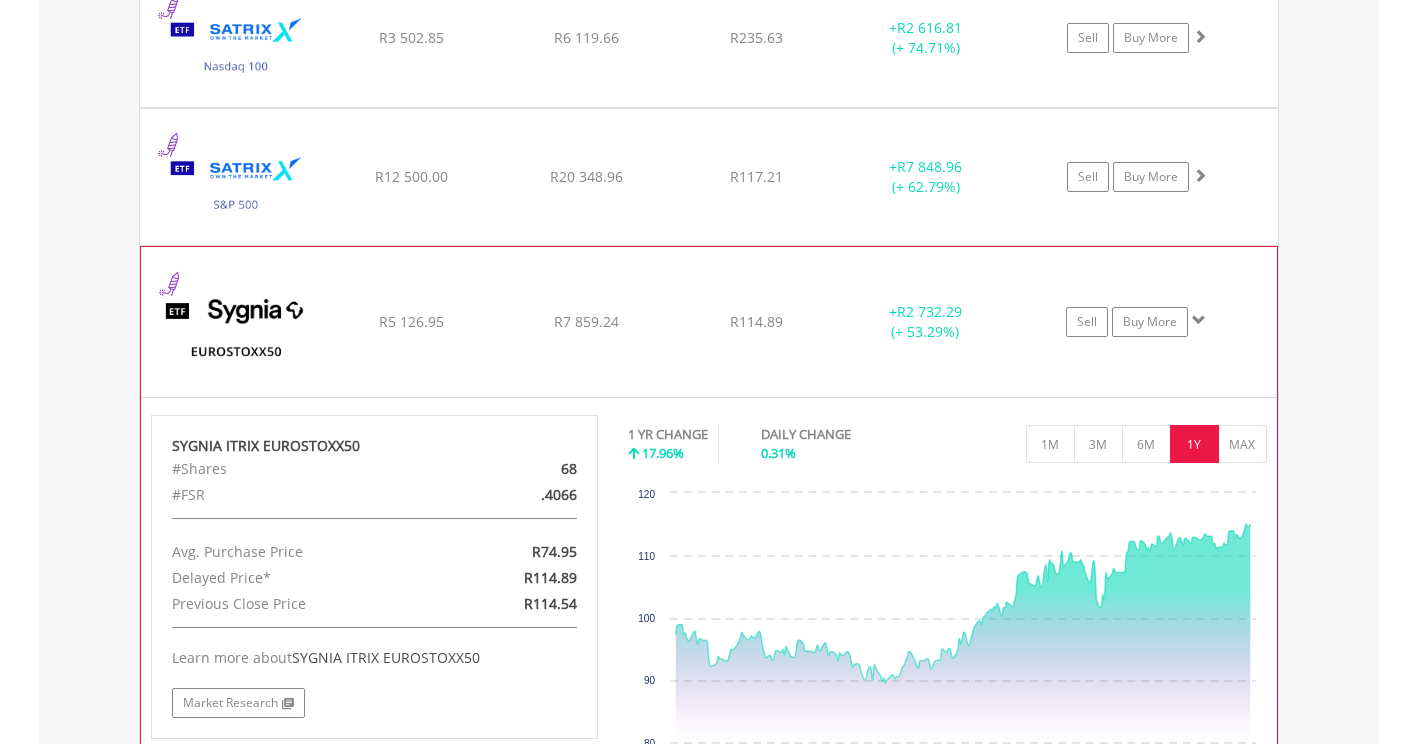 click on "R5 126.95" at bounding box center [411, -1433] 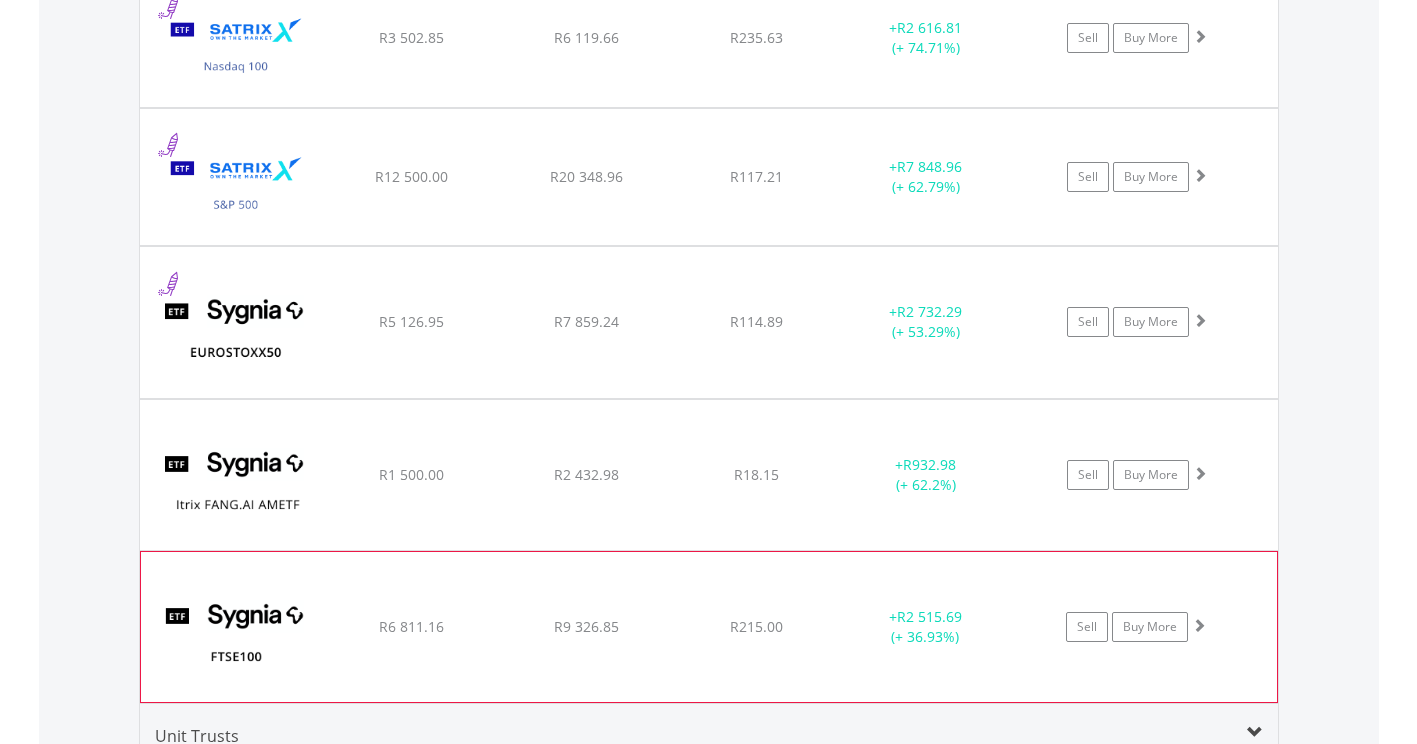 click on "R6 811.16" at bounding box center [411, -1433] 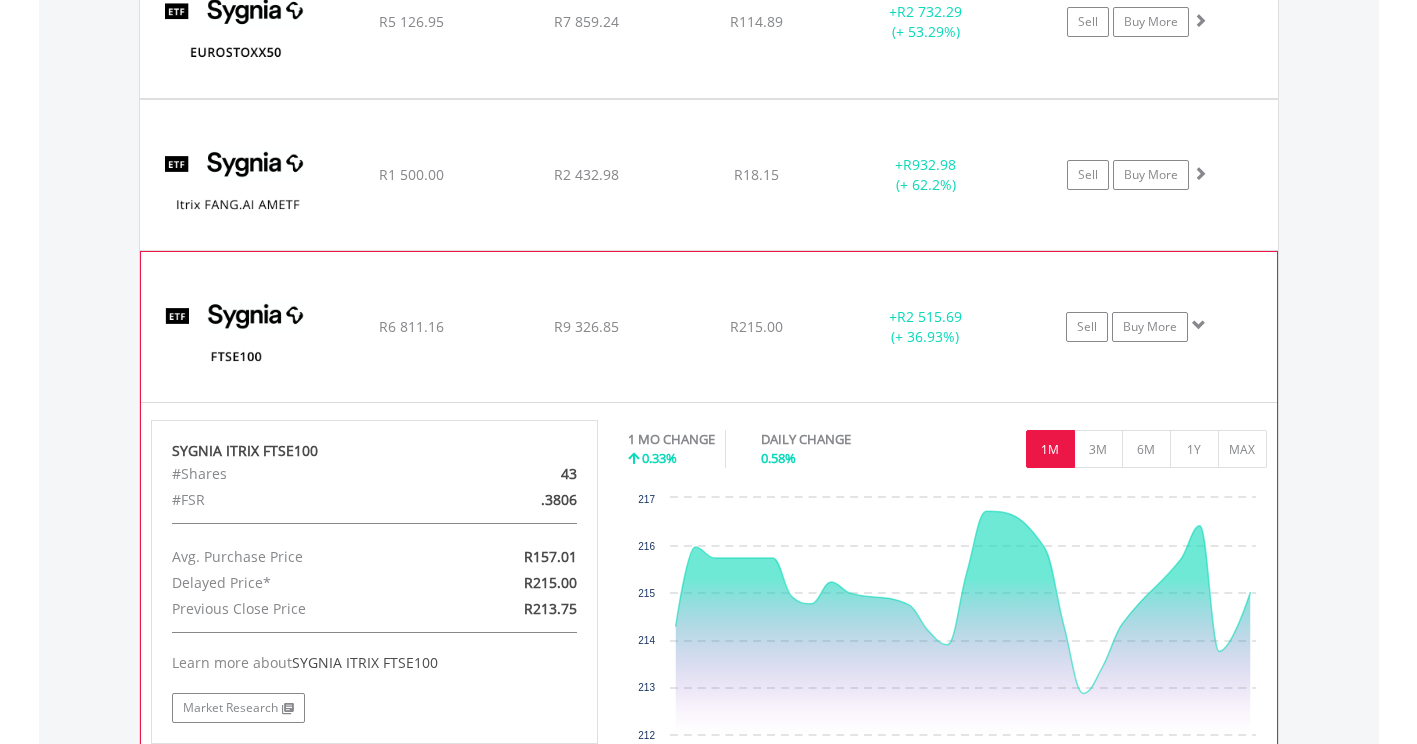 scroll, scrollTop: 3563, scrollLeft: 0, axis: vertical 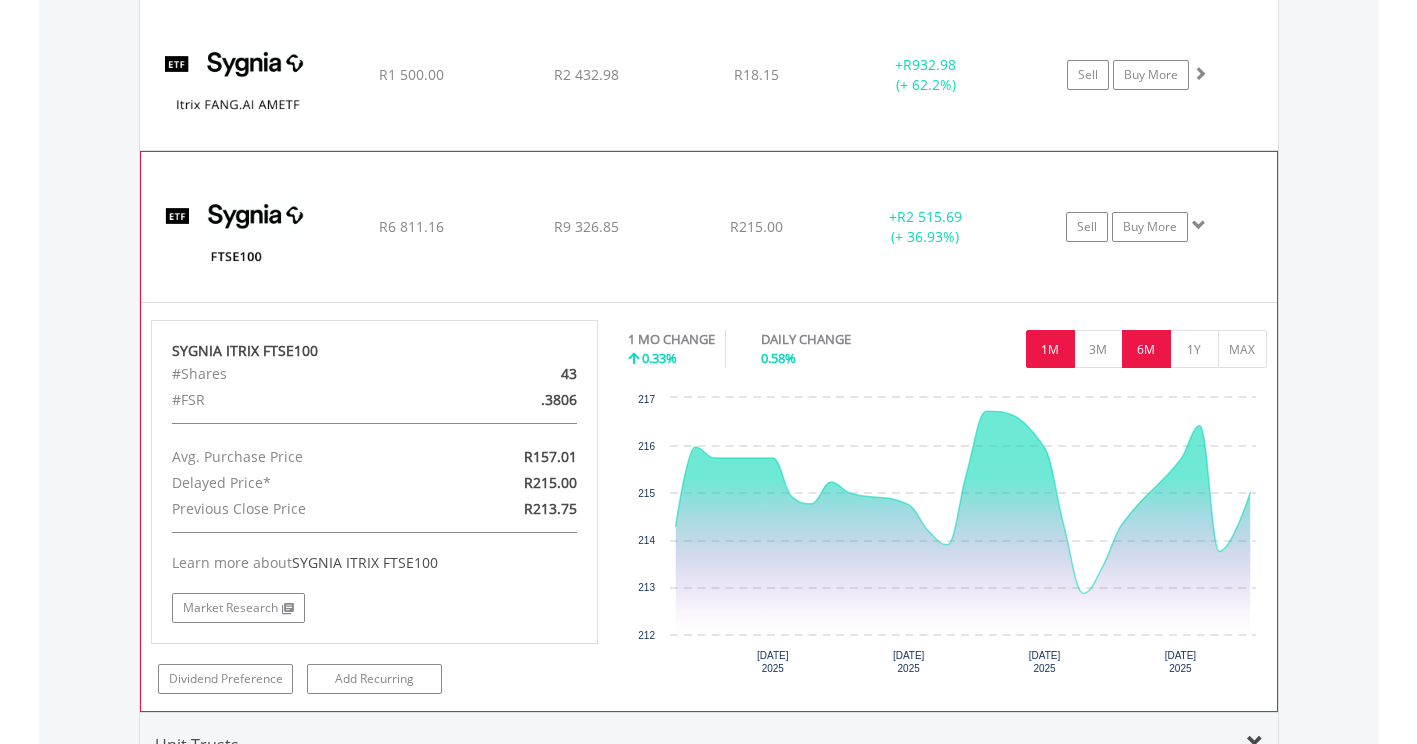 click on "6M" at bounding box center [1146, 349] 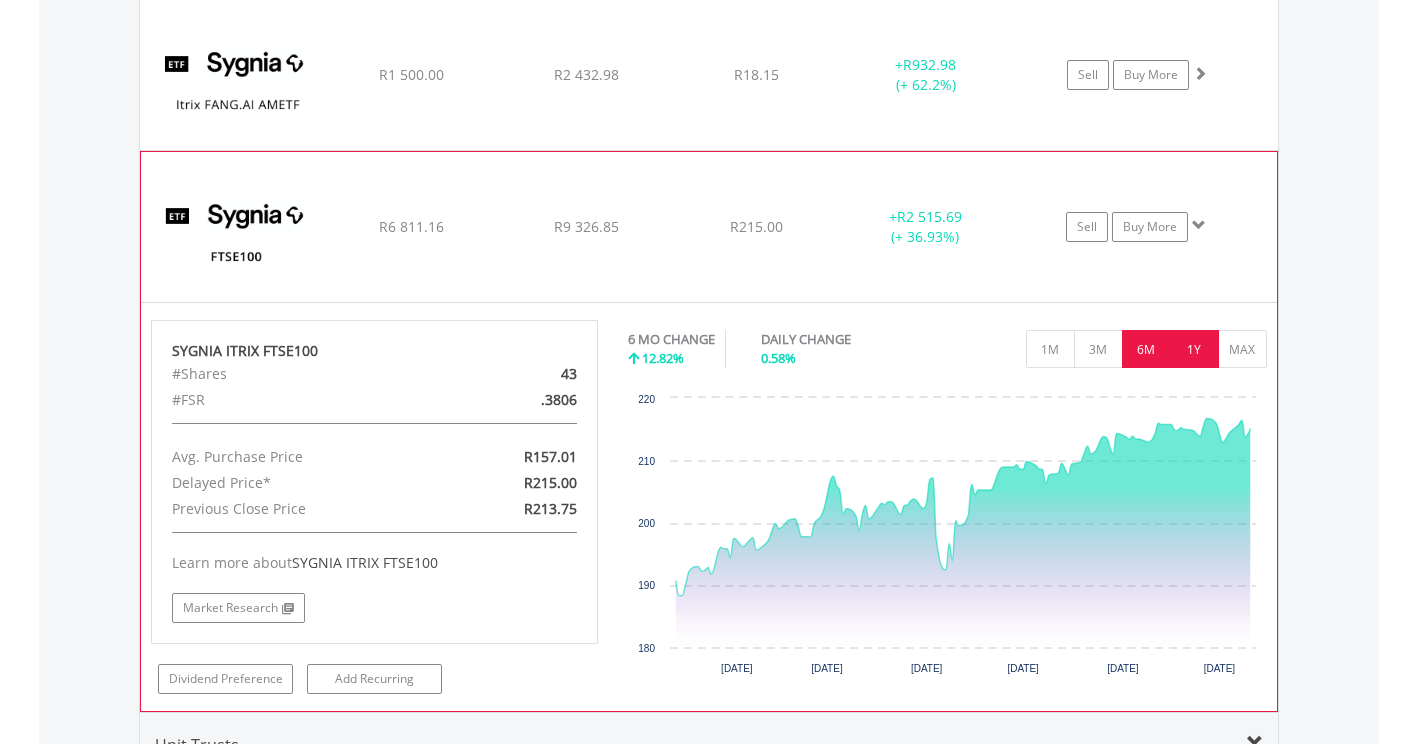 click on "1Y" at bounding box center (1194, 349) 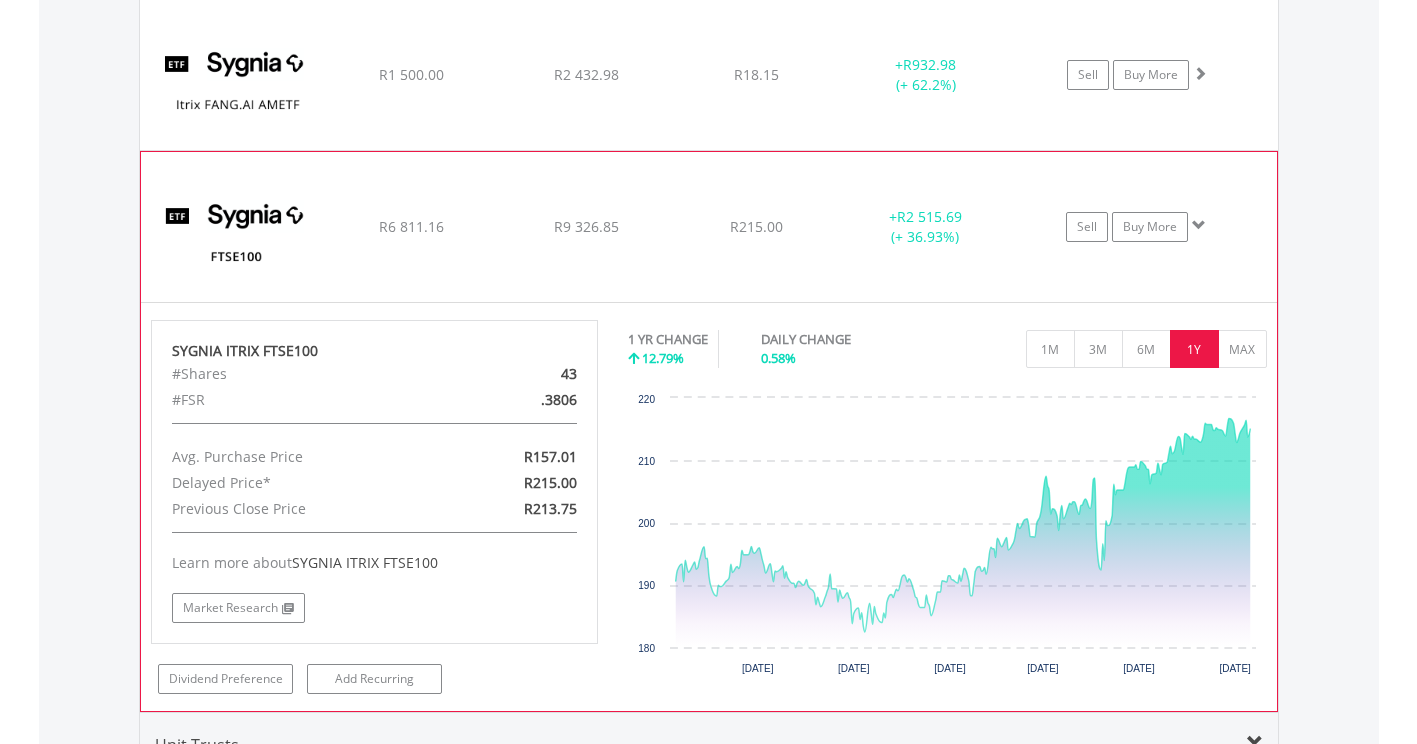 click on "﻿
SYGNIA ITRIX FTSE100
R6 811.16
R9 326.85
R215.00
+  R2 515.69 (+ 36.93%)
Sell
Buy More" at bounding box center (709, -1833) 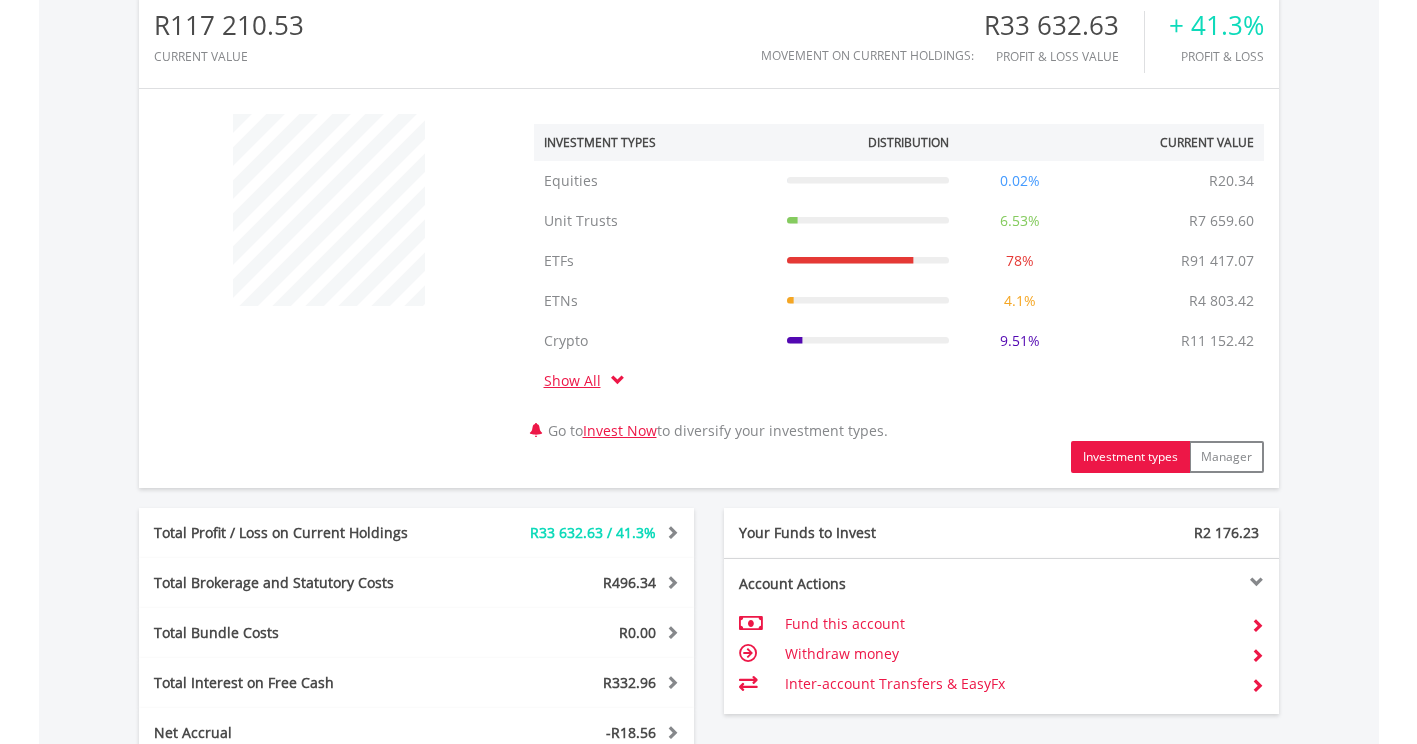 scroll, scrollTop: 0, scrollLeft: 0, axis: both 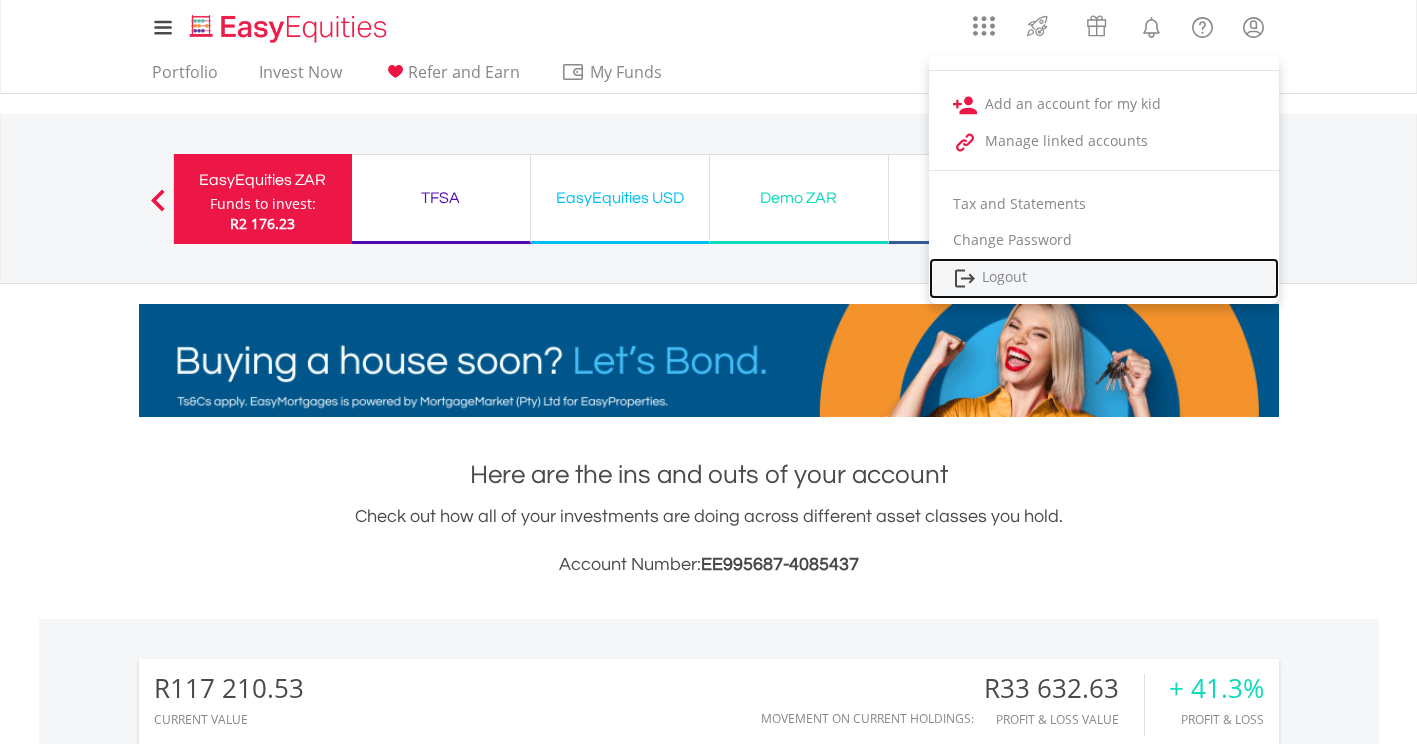 click on "Logout" at bounding box center [1104, 278] 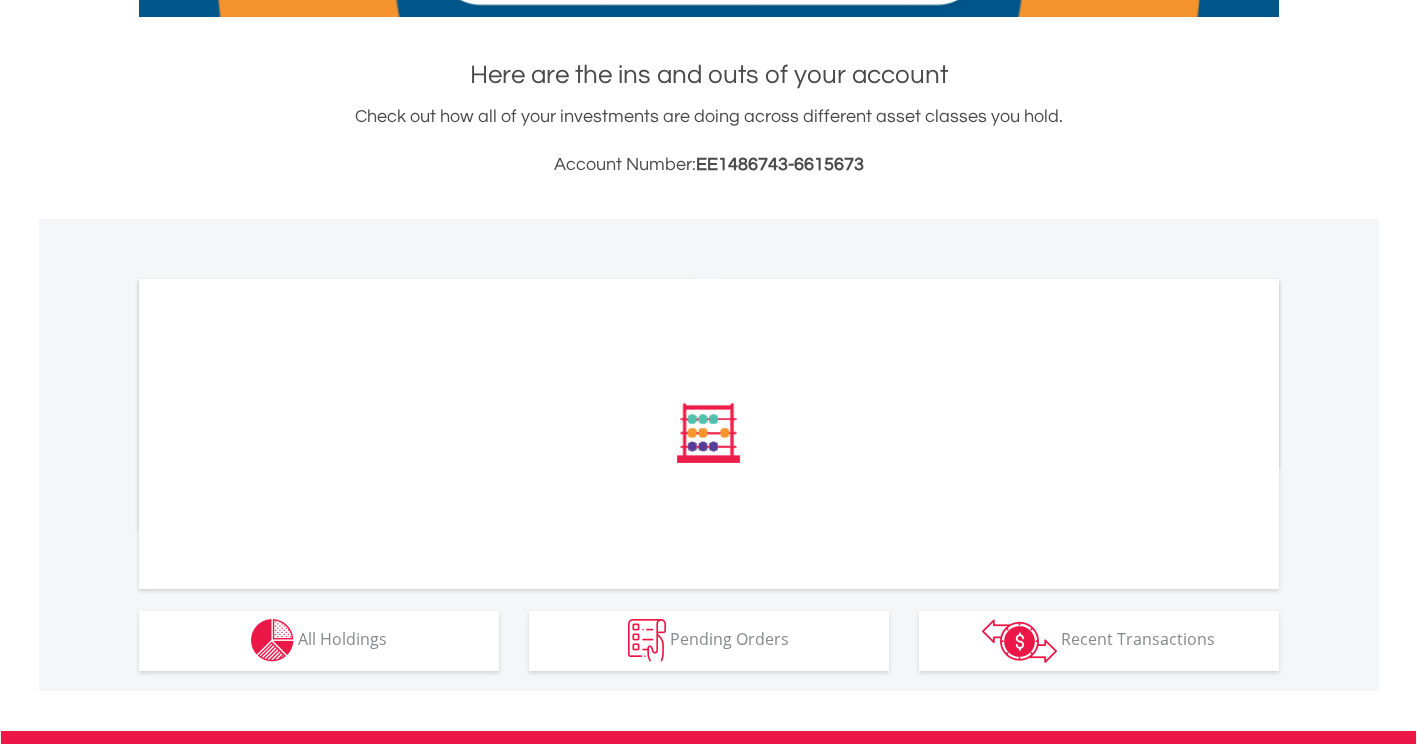 scroll, scrollTop: 600, scrollLeft: 0, axis: vertical 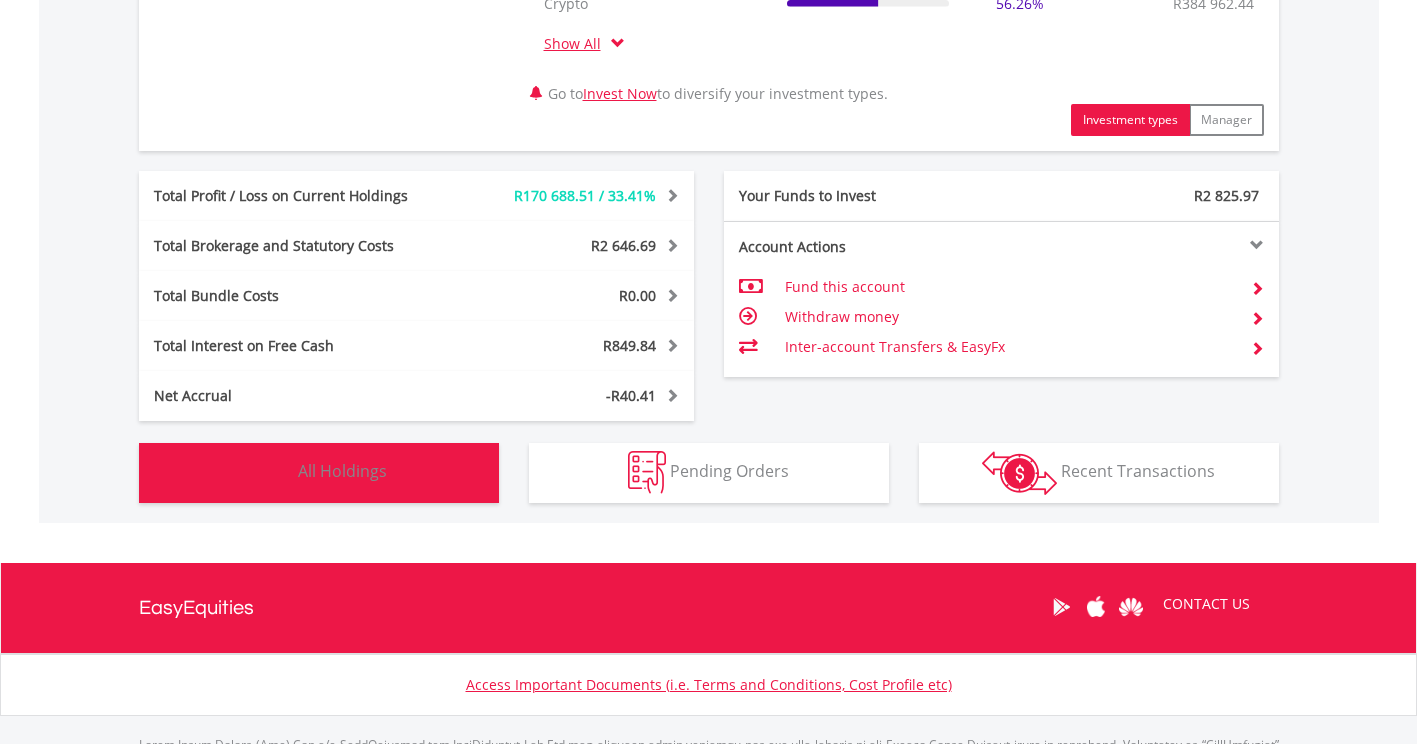 click on "All Holdings" at bounding box center [342, 471] 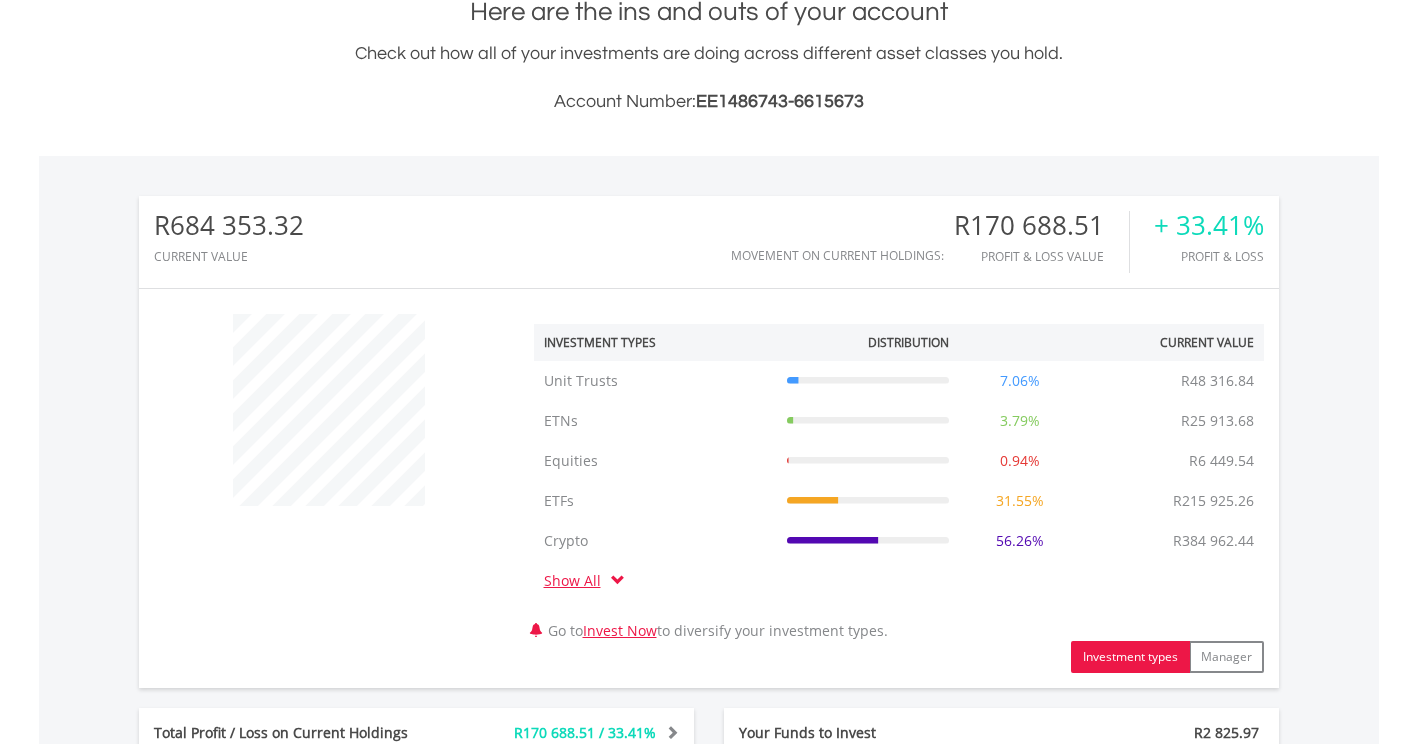 scroll, scrollTop: 0, scrollLeft: 0, axis: both 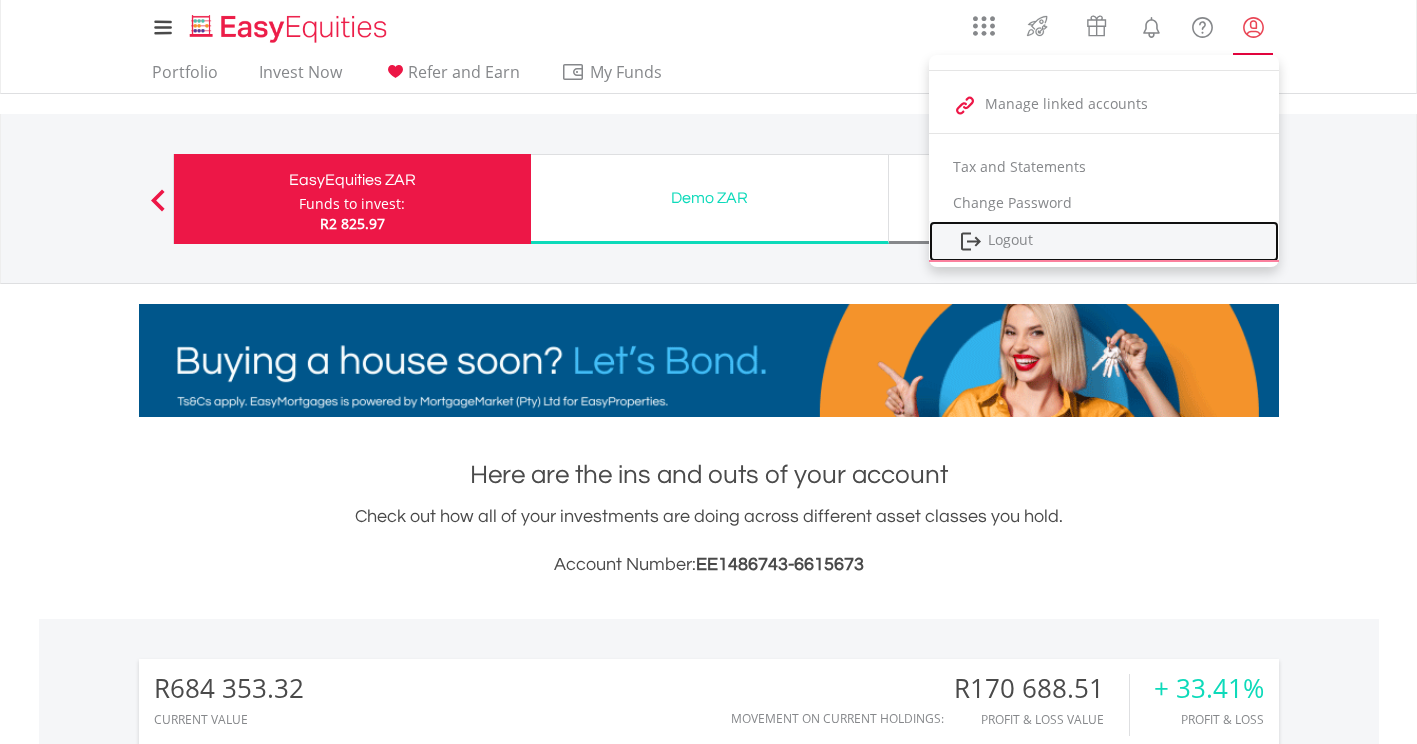 click on "Logout" at bounding box center [1104, 241] 